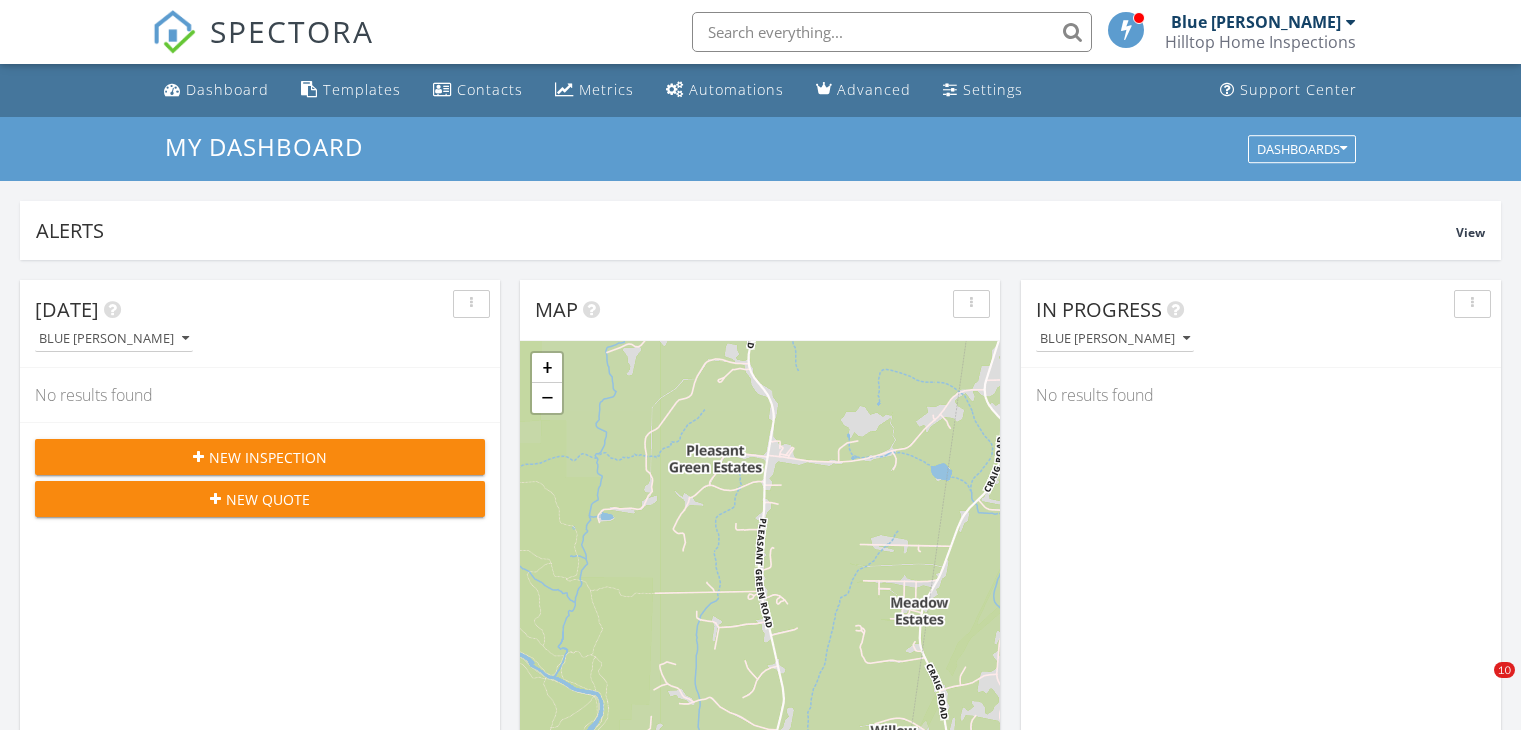 scroll, scrollTop: 0, scrollLeft: 0, axis: both 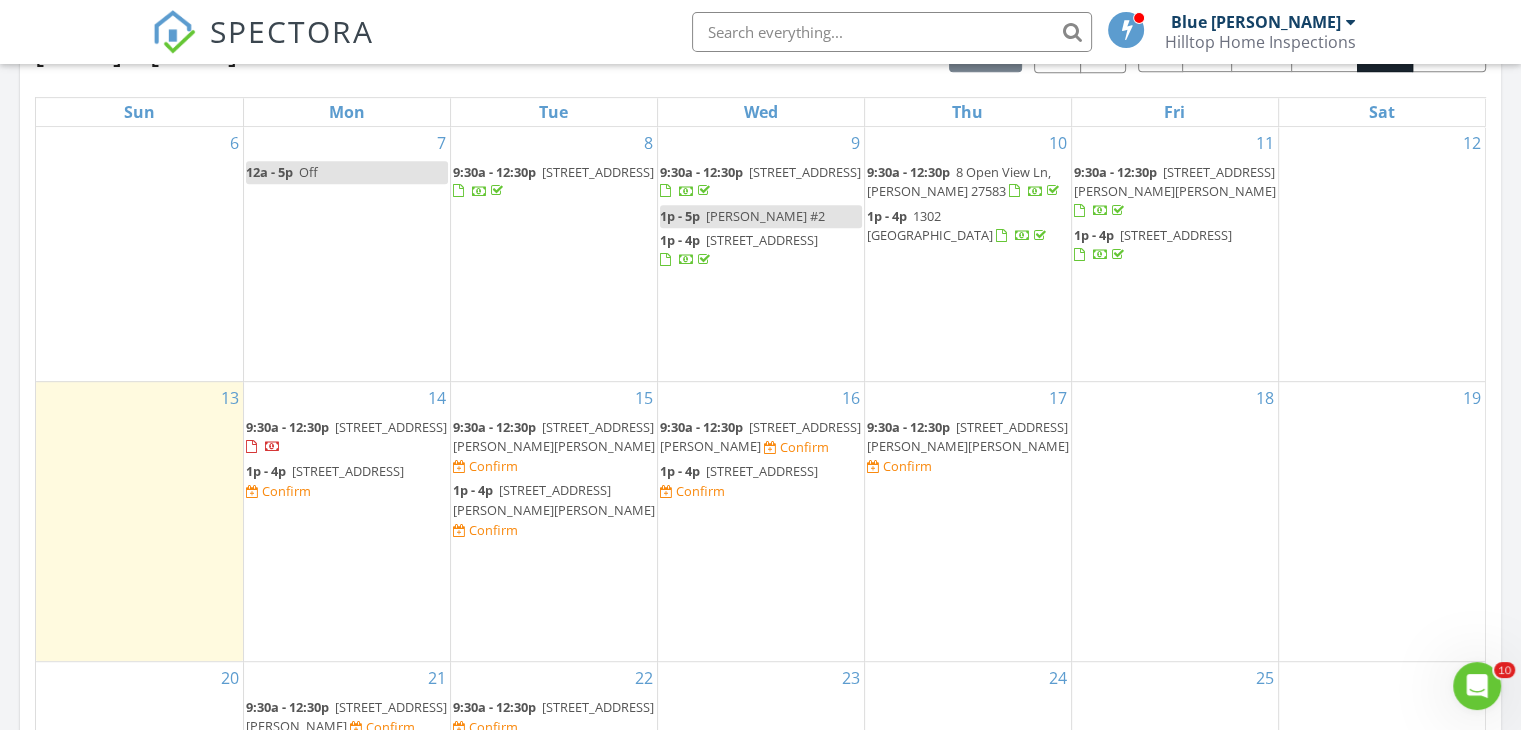 click on "1205 Willow Dr, Chapel Hill 27517" at bounding box center [348, 471] 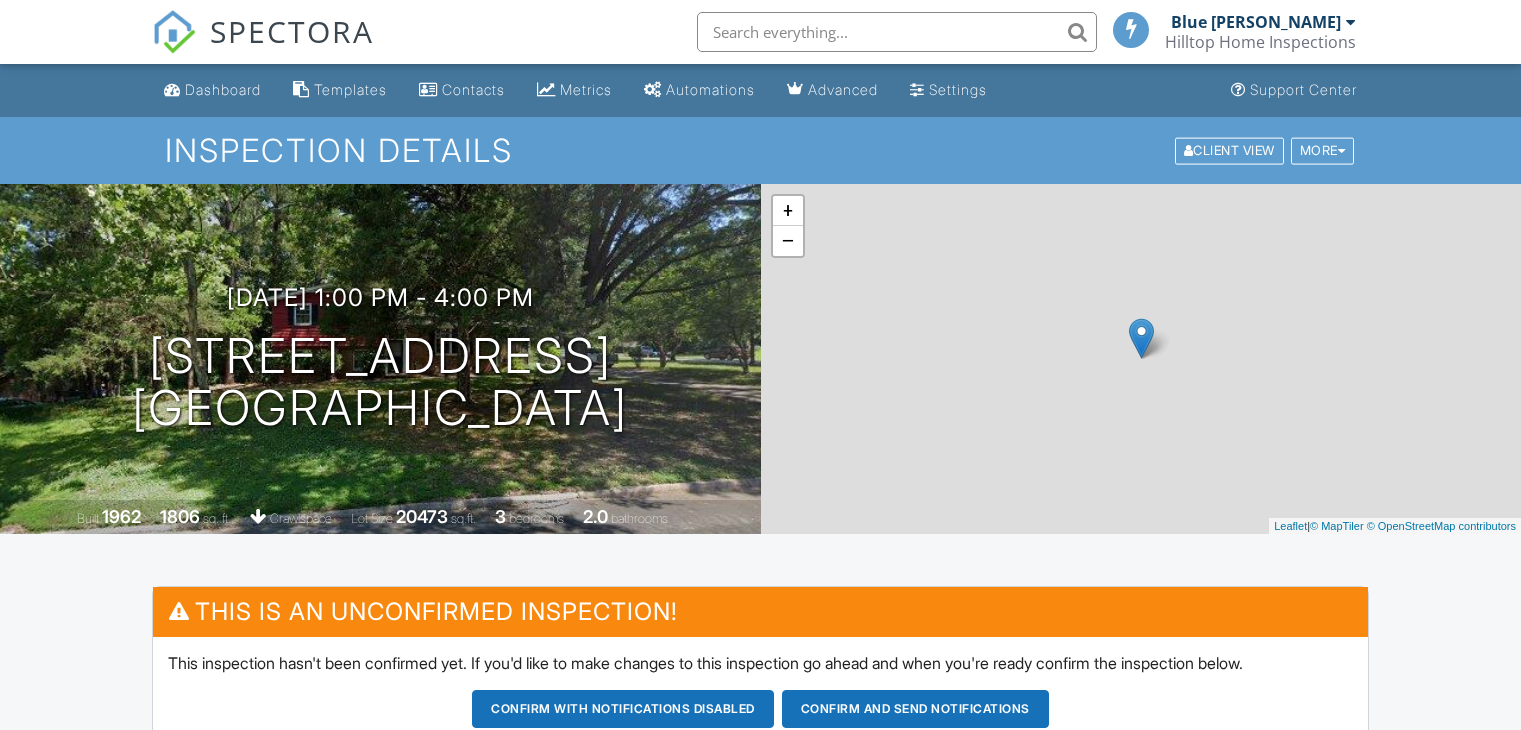 scroll, scrollTop: 0, scrollLeft: 0, axis: both 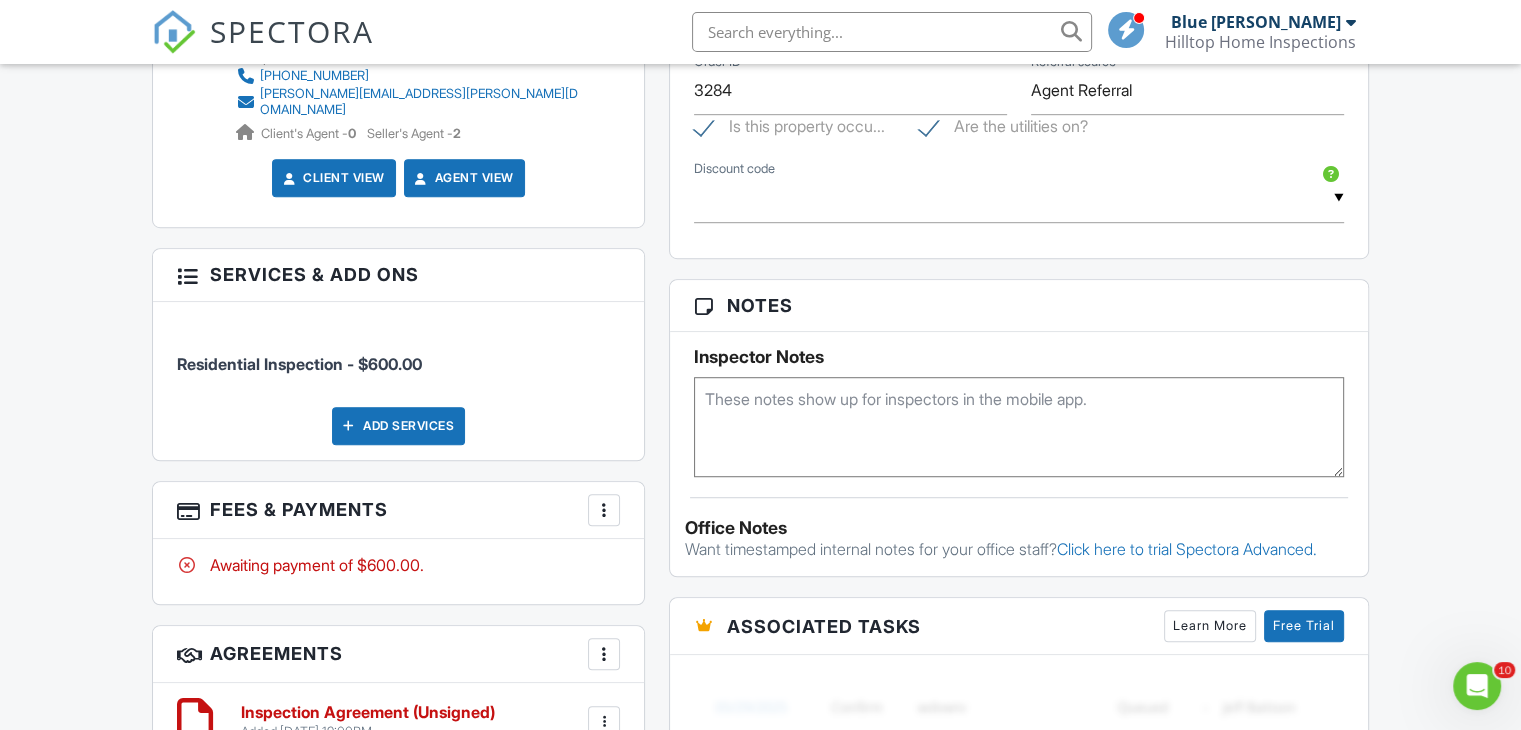 drag, startPoint x: 1528, startPoint y: 65, endPoint x: 1535, endPoint y: 379, distance: 314.078 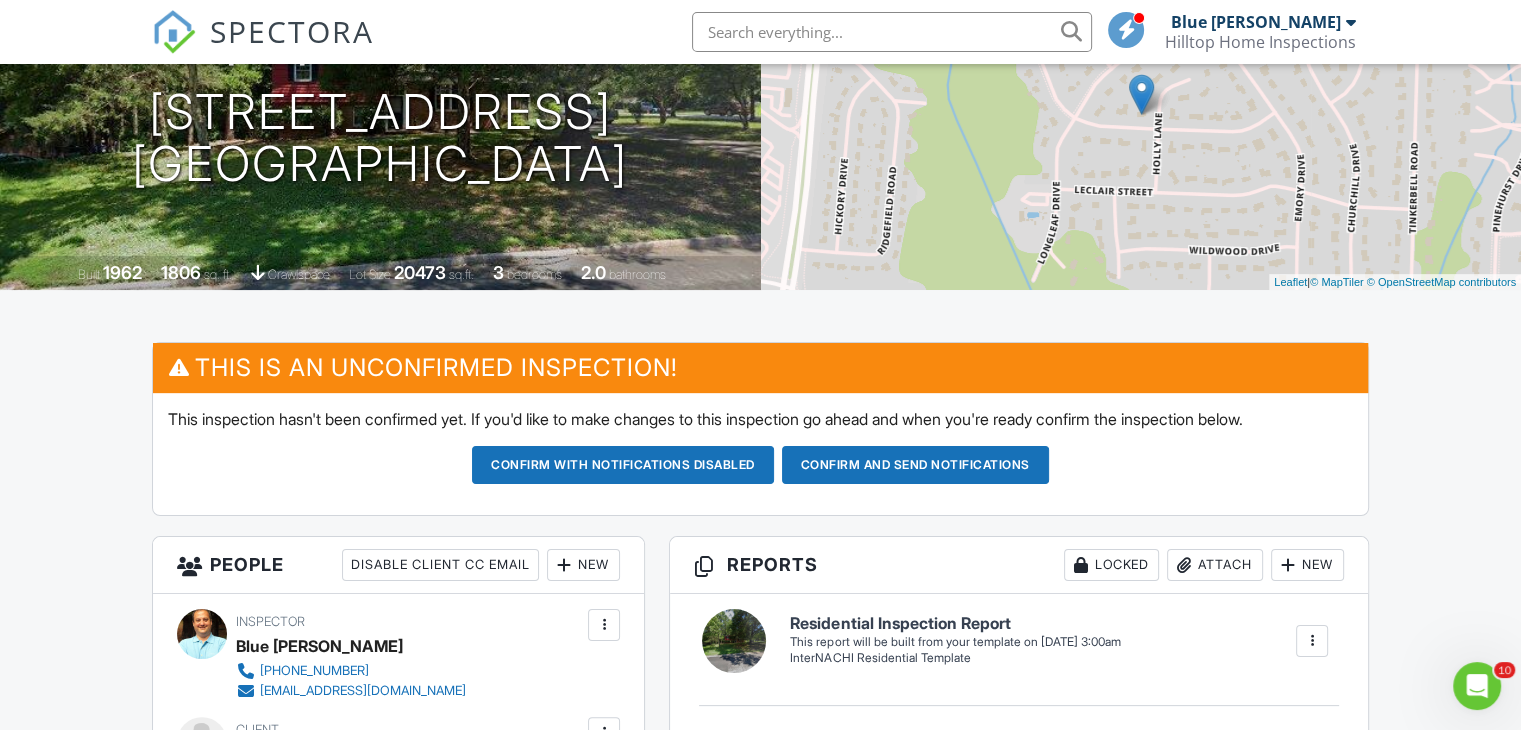 scroll, scrollTop: 228, scrollLeft: 0, axis: vertical 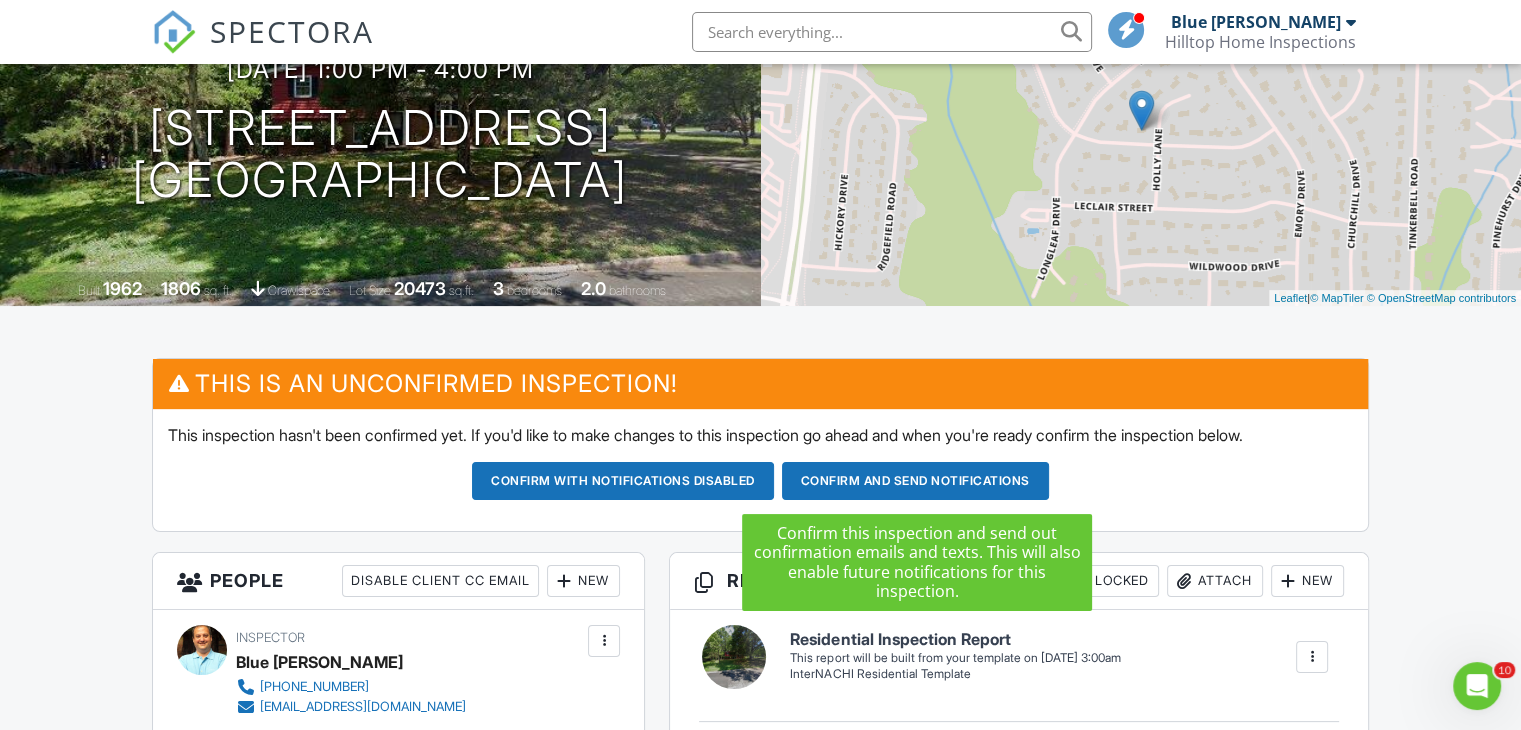 type on "No Radon. Pest Too." 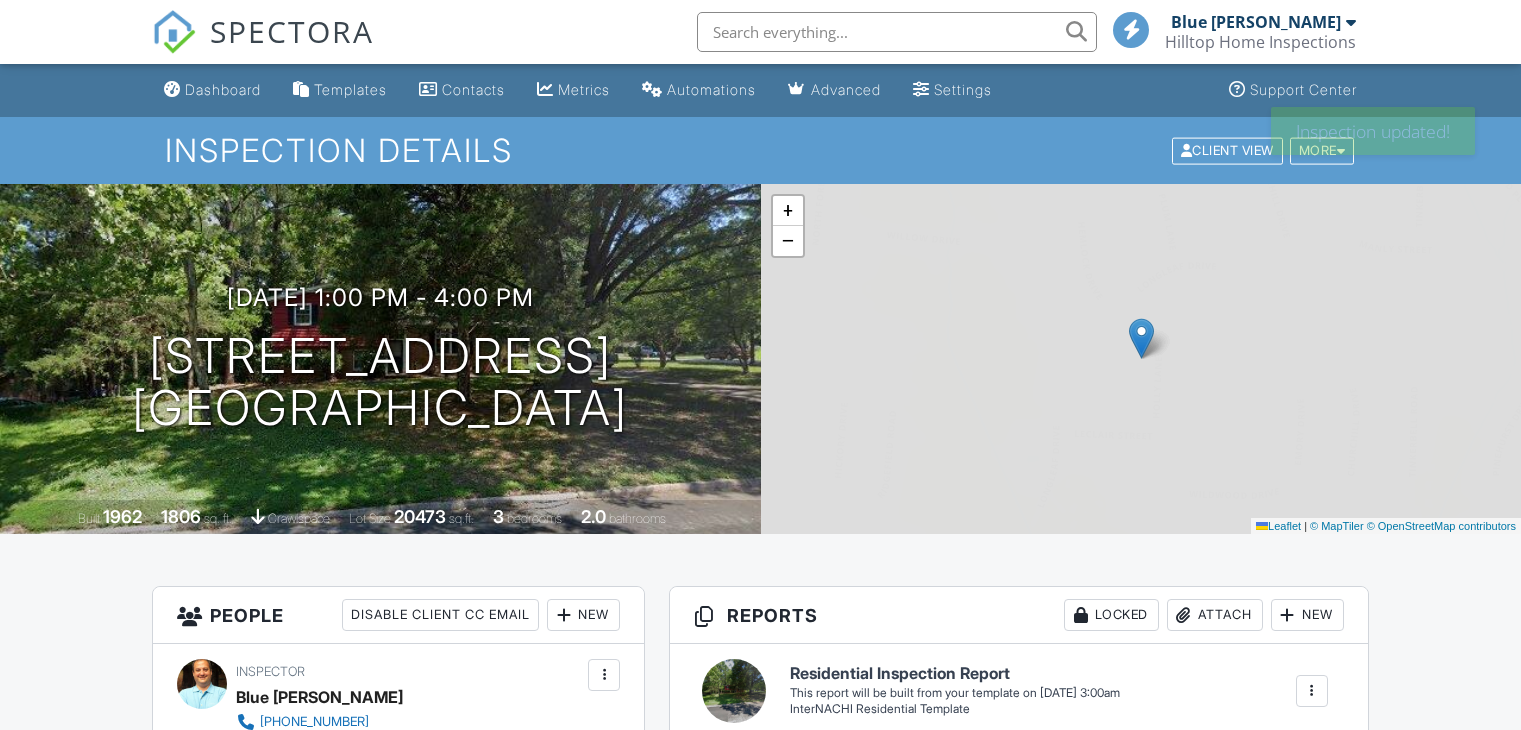 scroll, scrollTop: 0, scrollLeft: 0, axis: both 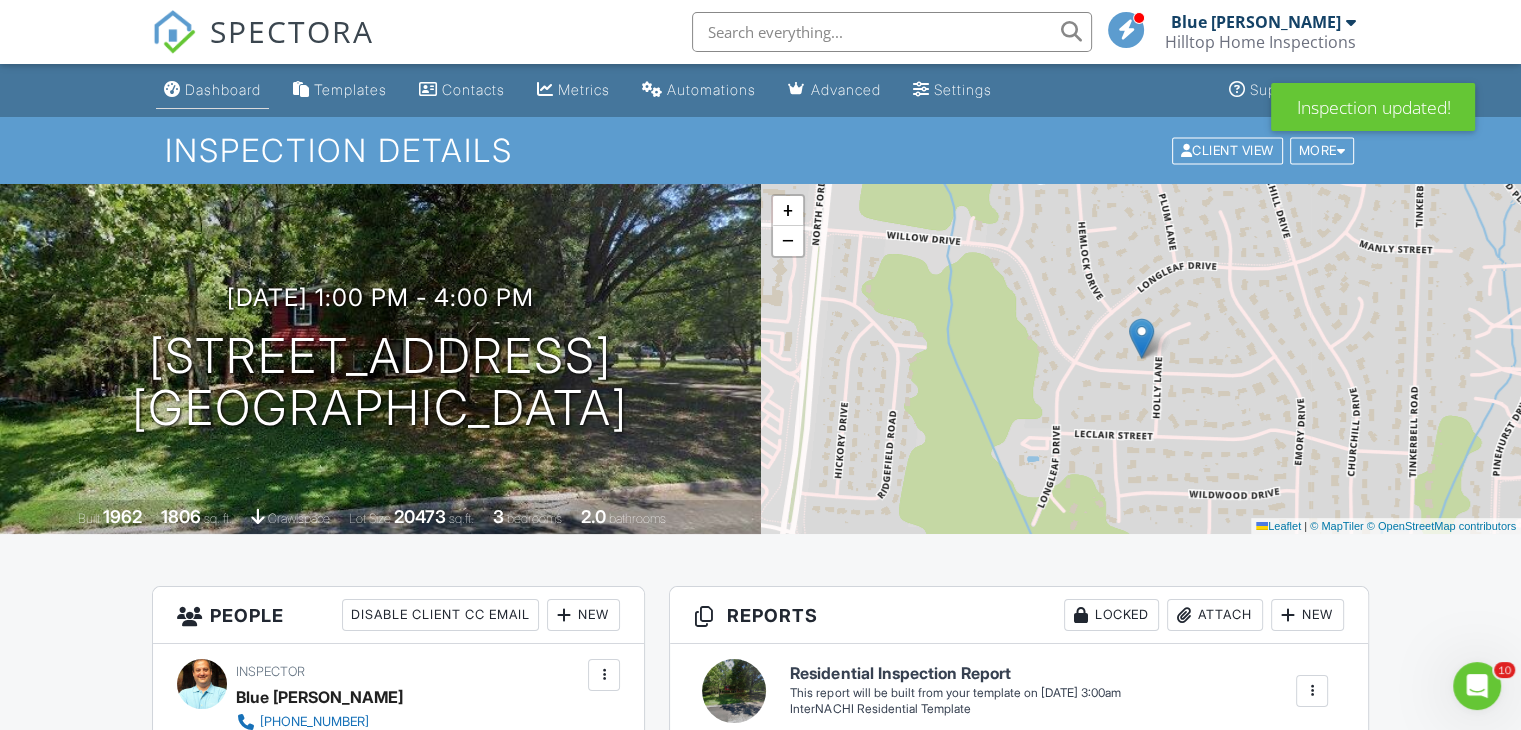 click on "Dashboard" at bounding box center (223, 89) 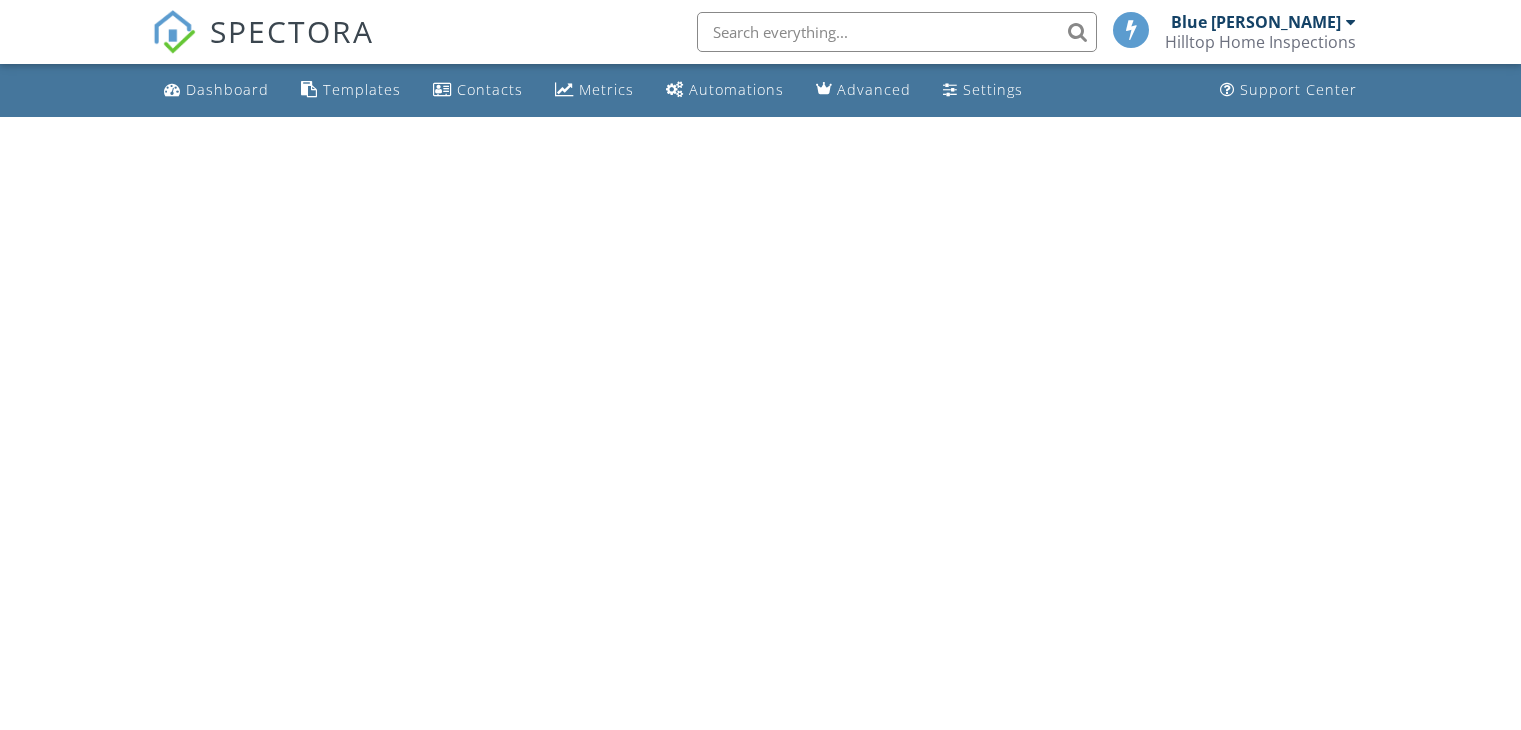 scroll, scrollTop: 0, scrollLeft: 0, axis: both 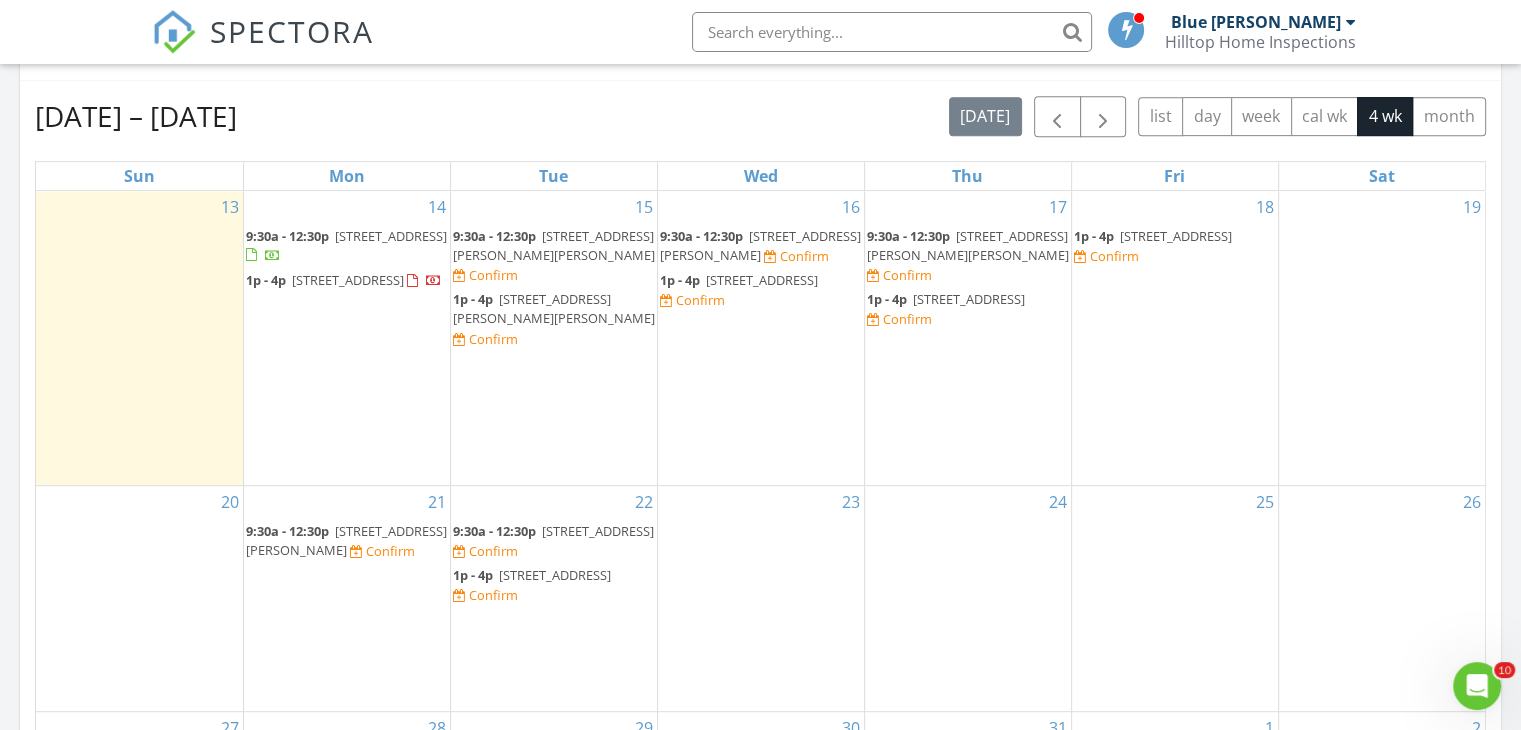 click on "1516 Edgevale Rd, Durham 27701" at bounding box center (555, 575) 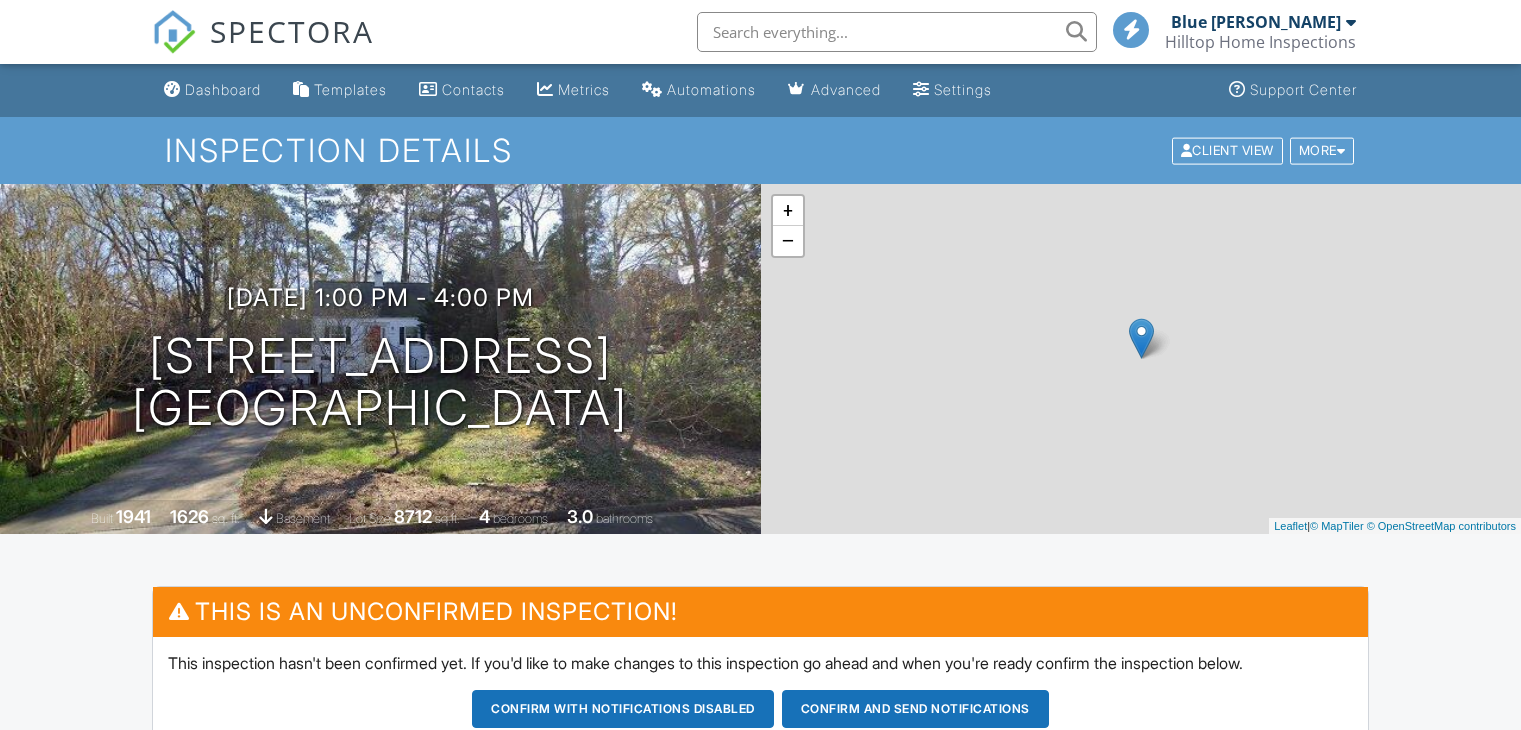 scroll, scrollTop: 0, scrollLeft: 0, axis: both 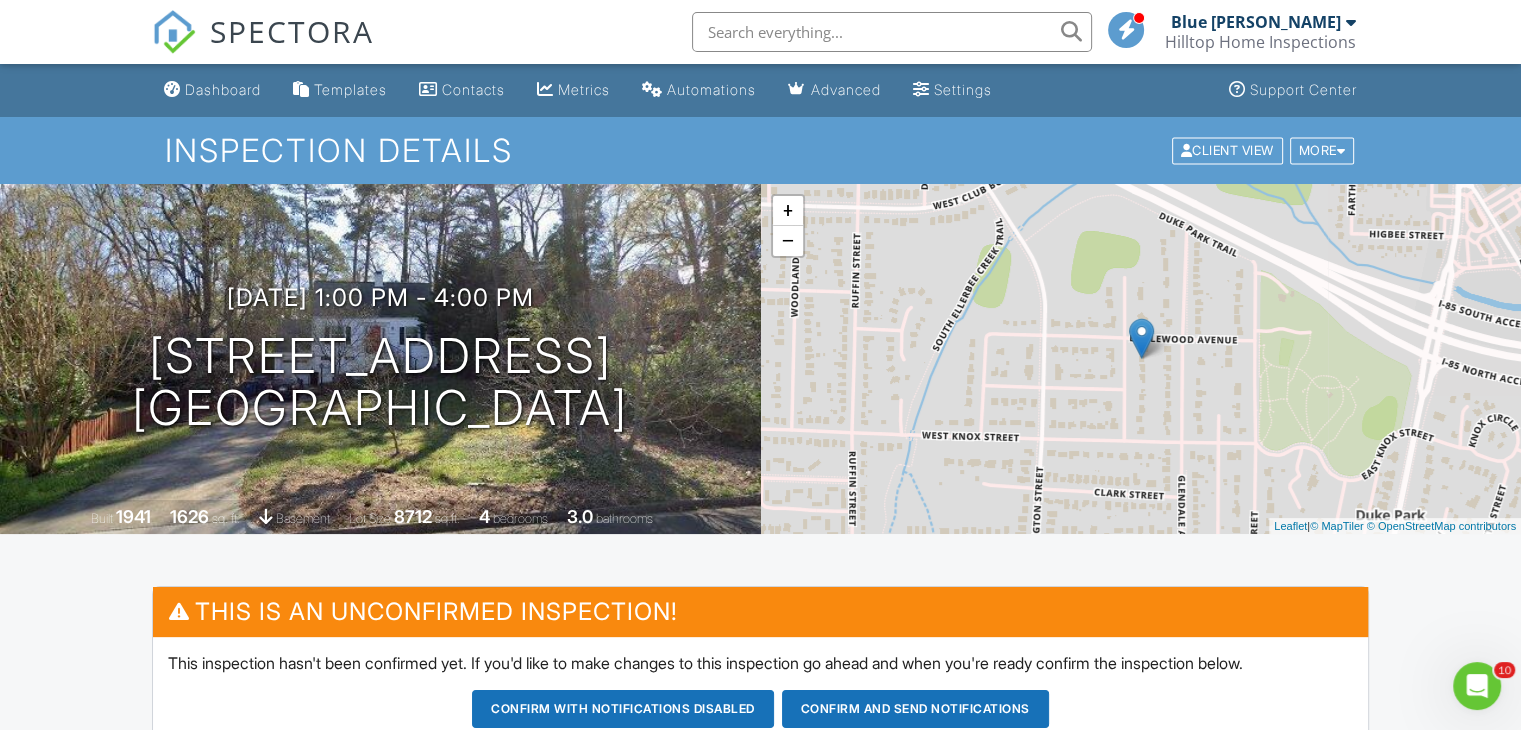 click at bounding box center (892, 32) 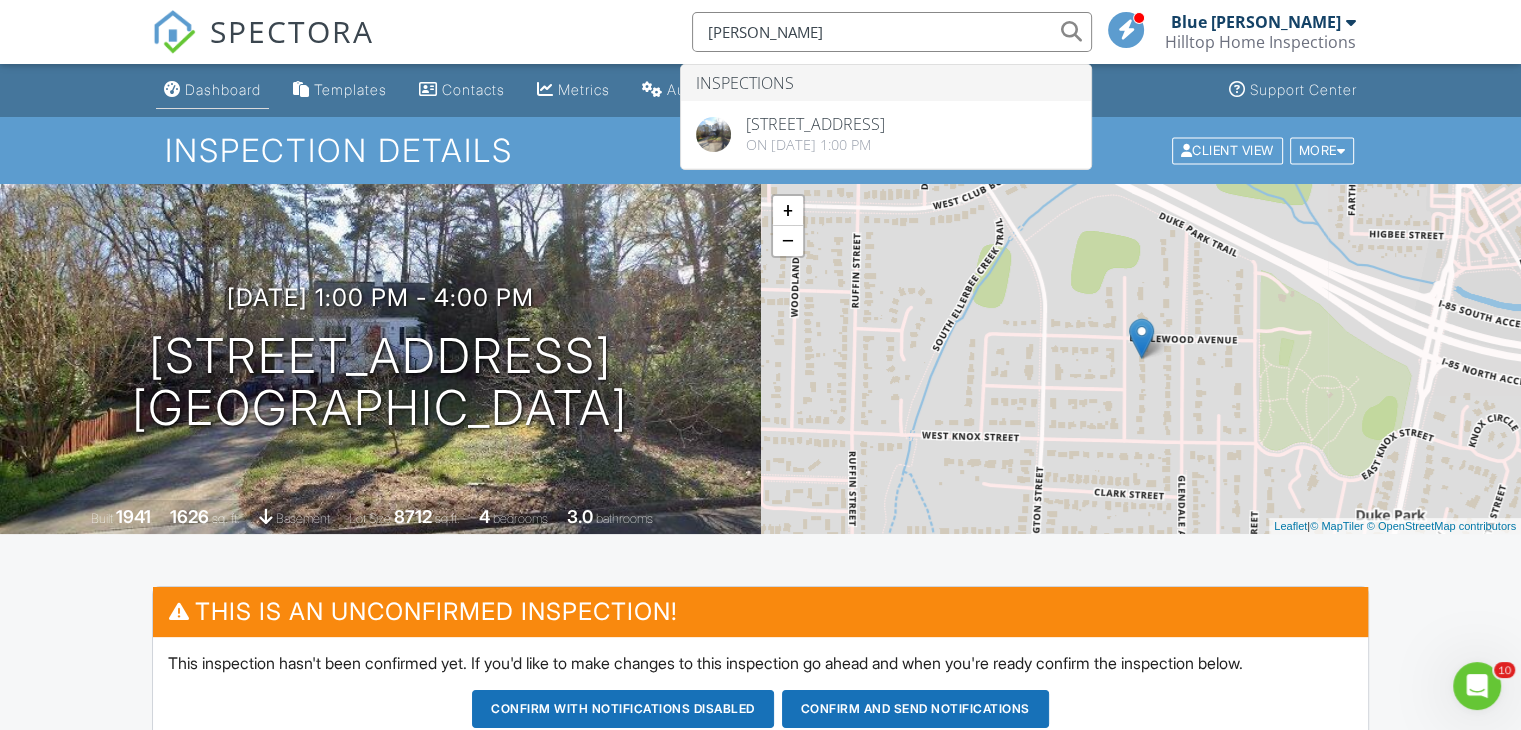 type on "Rampey" 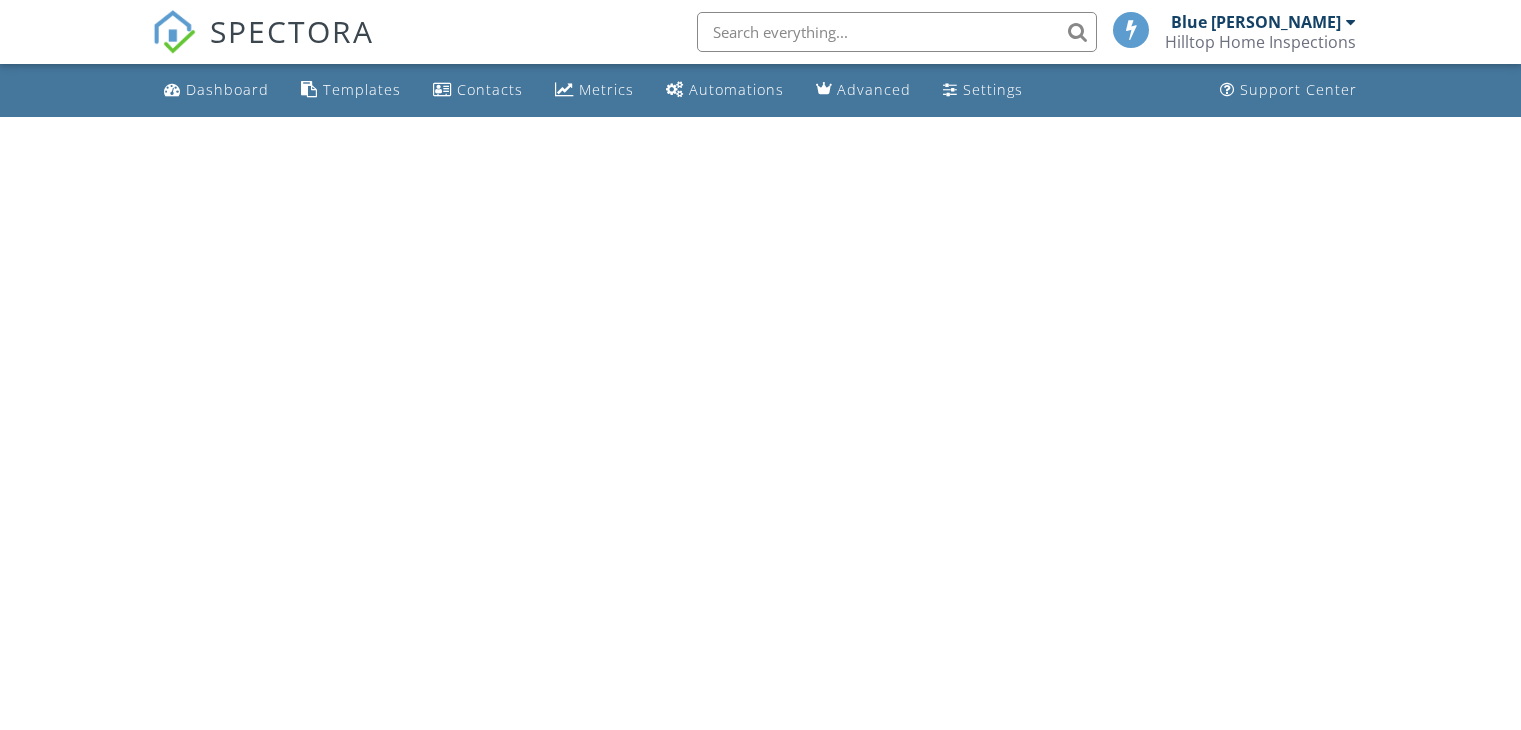 scroll, scrollTop: 0, scrollLeft: 0, axis: both 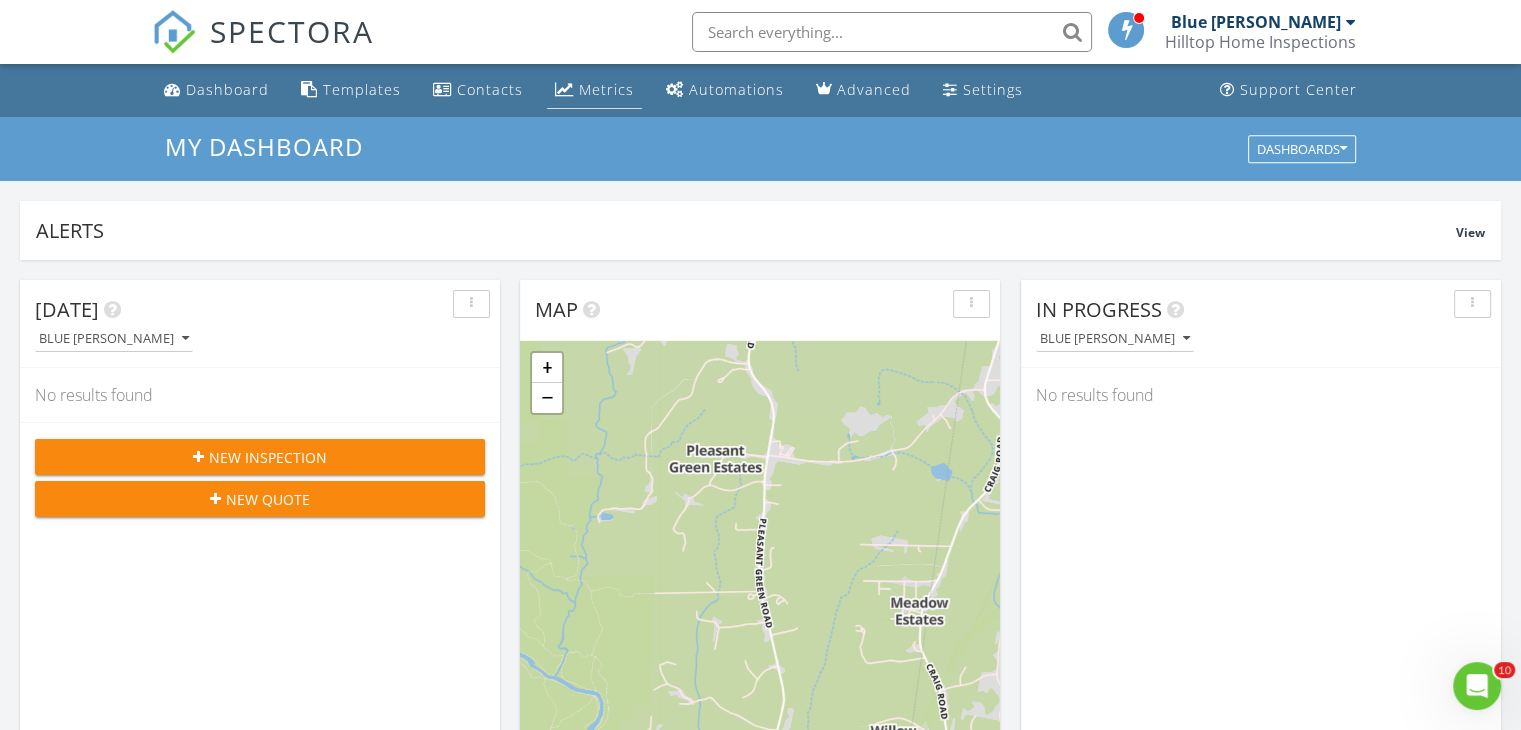 click on "Metrics" at bounding box center (606, 89) 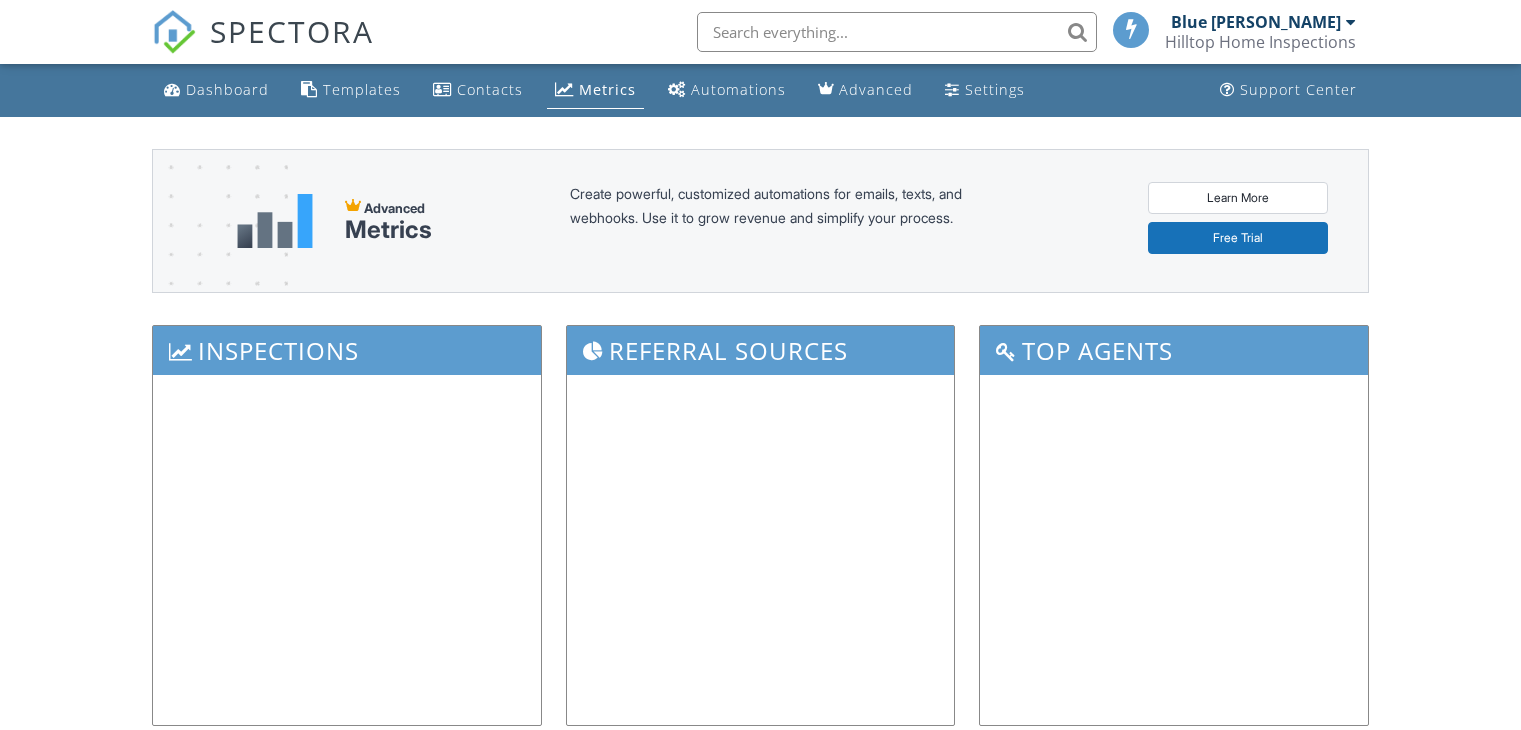 scroll, scrollTop: 0, scrollLeft: 0, axis: both 